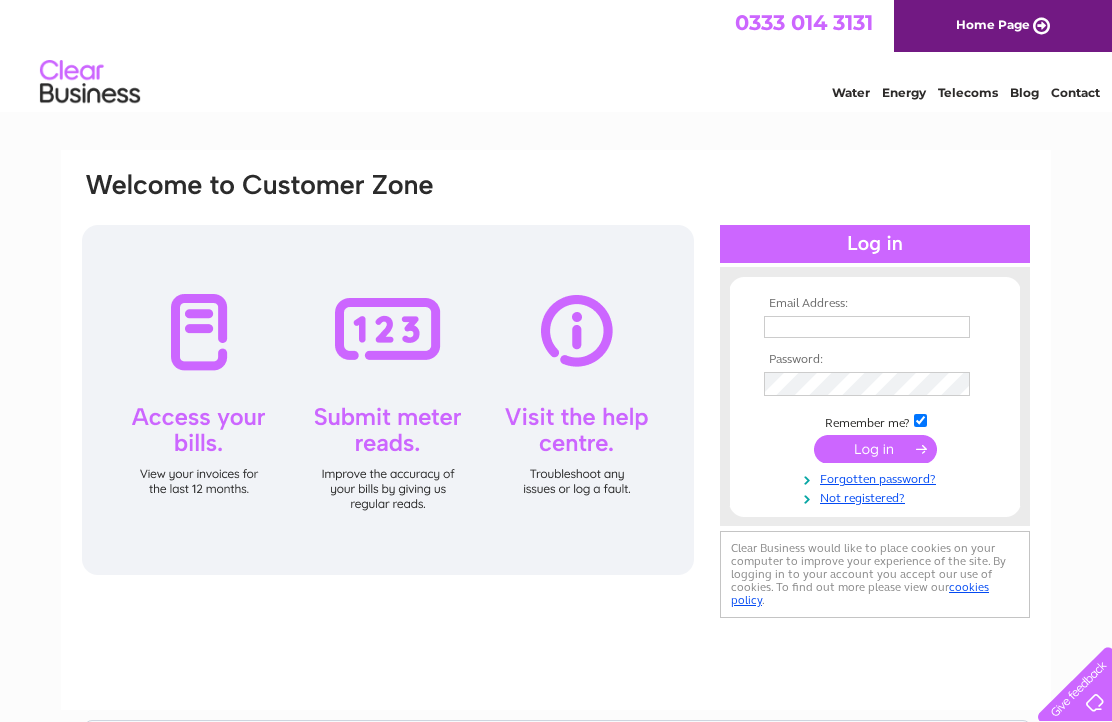 scroll, scrollTop: 0, scrollLeft: 0, axis: both 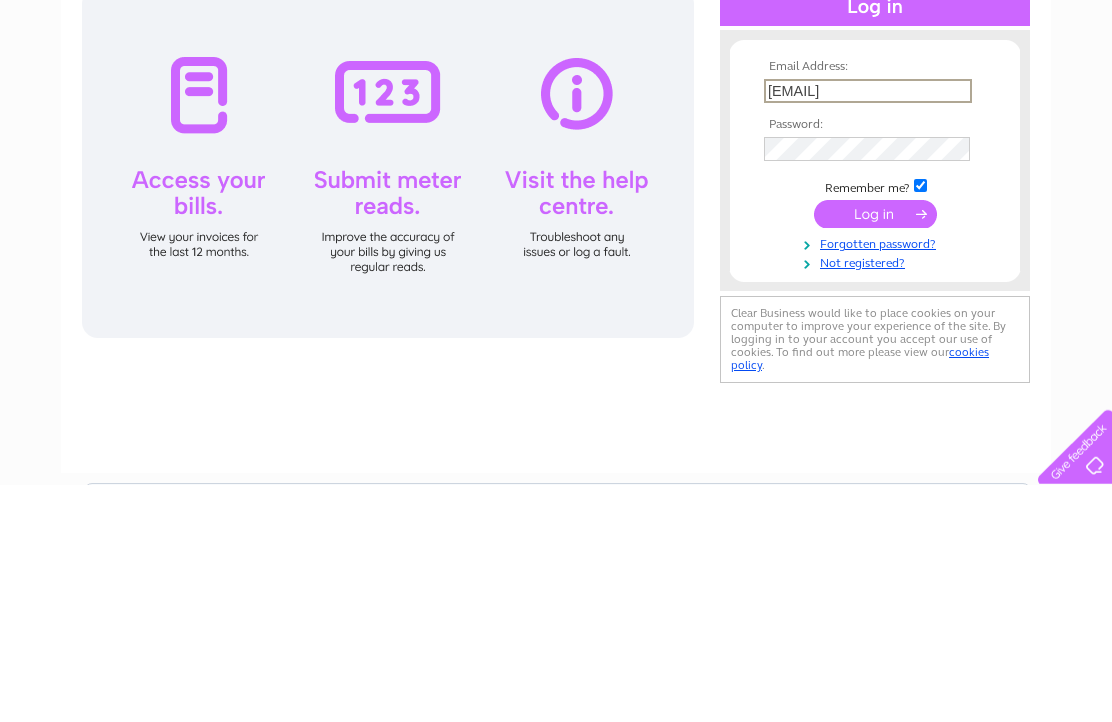 type on "Christine.2.2@hotmail.co.uk" 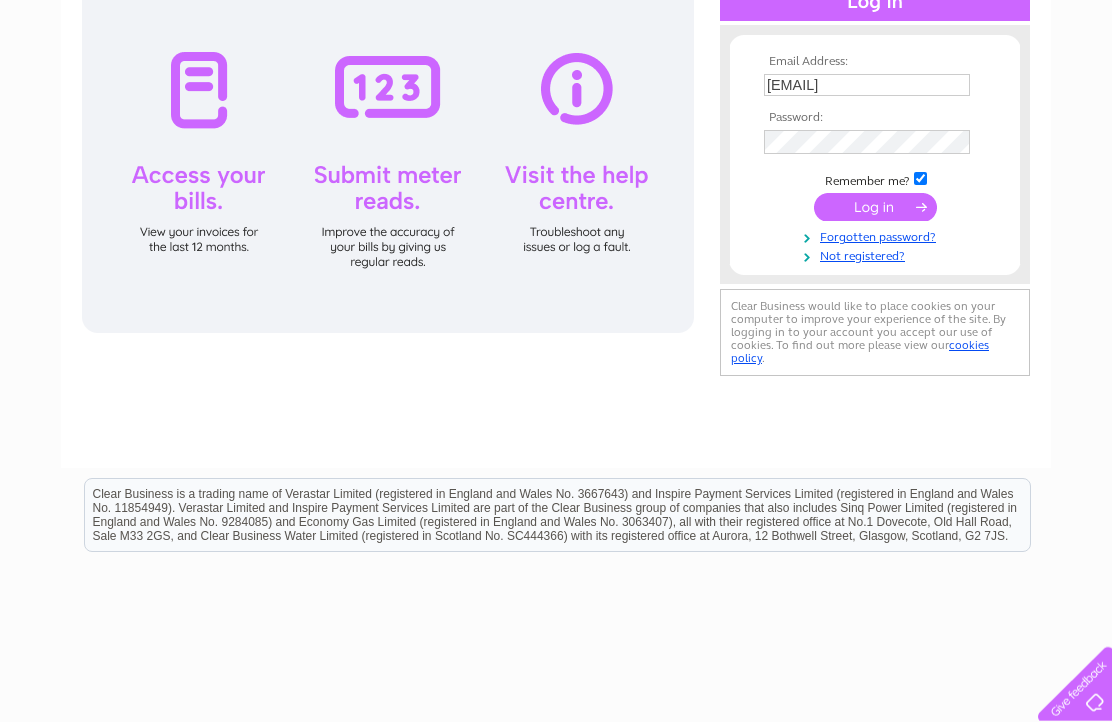 scroll, scrollTop: 0, scrollLeft: 0, axis: both 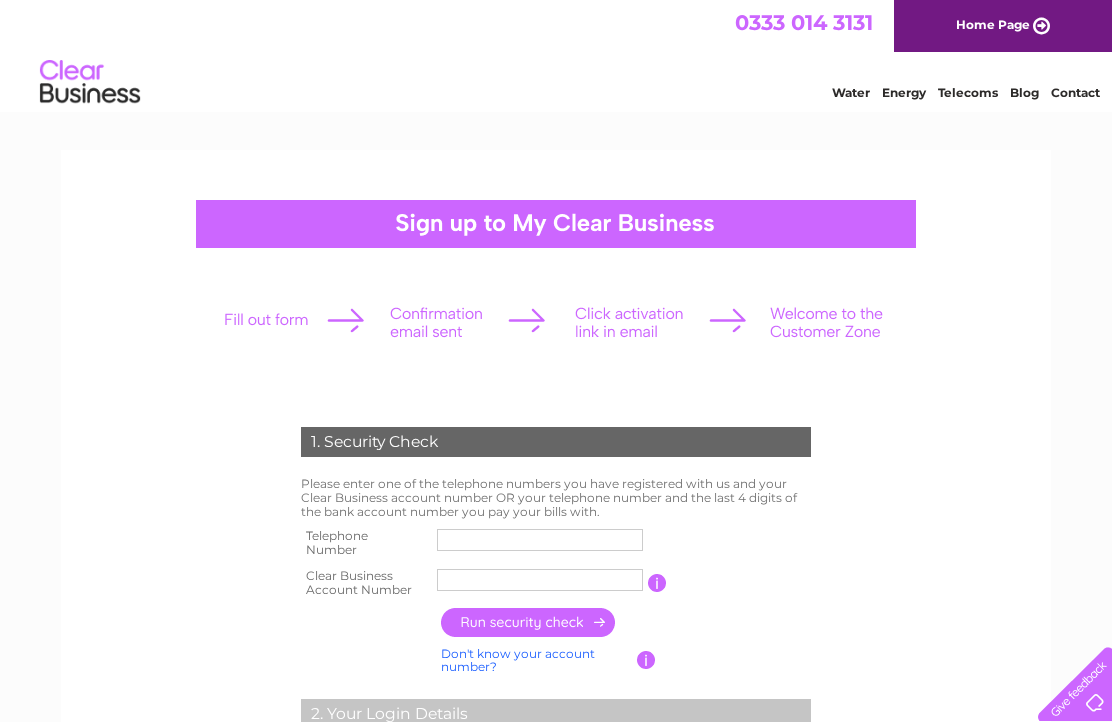 click at bounding box center [540, 540] 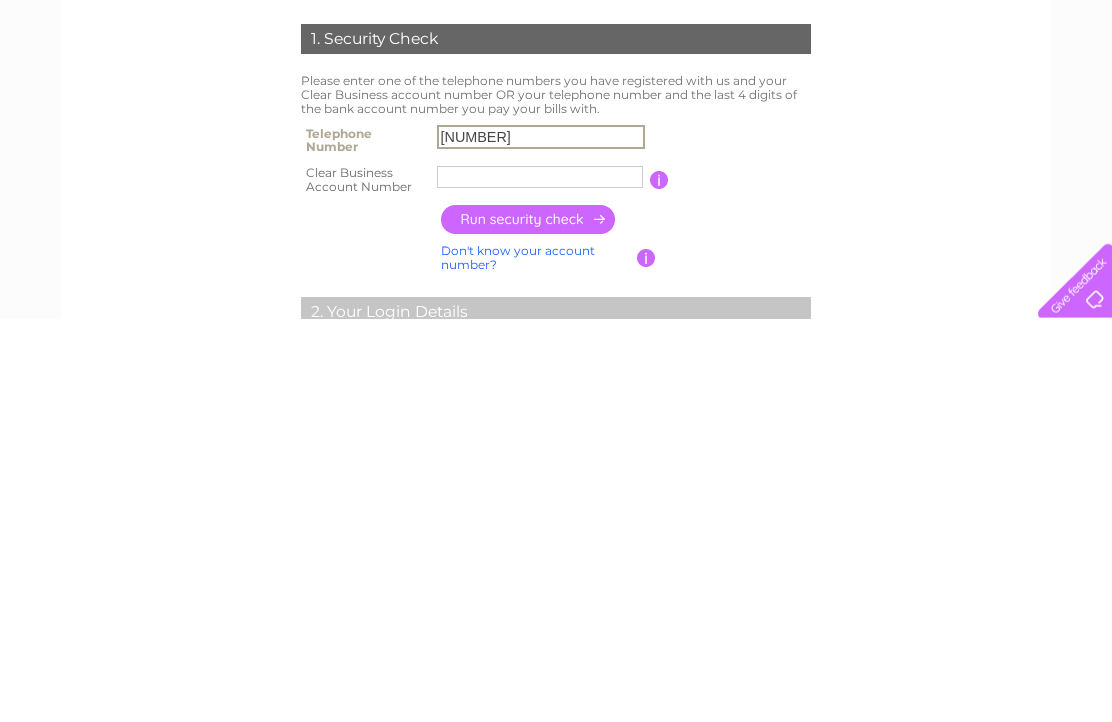 type on "01387381250" 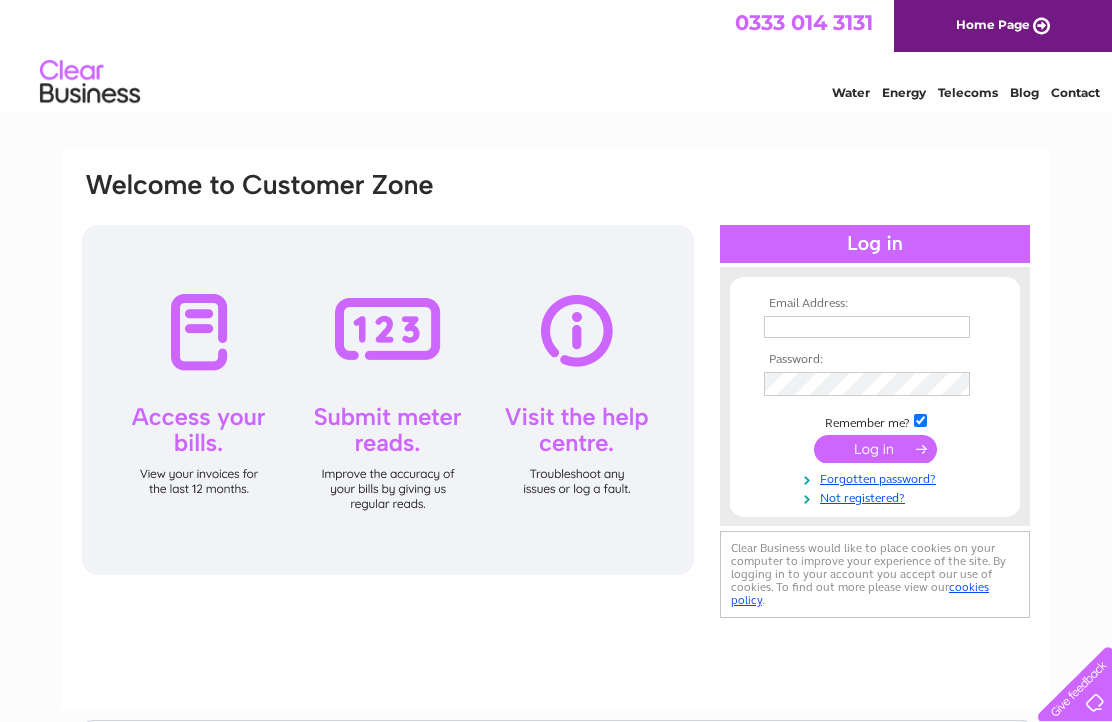 scroll, scrollTop: 0, scrollLeft: 0, axis: both 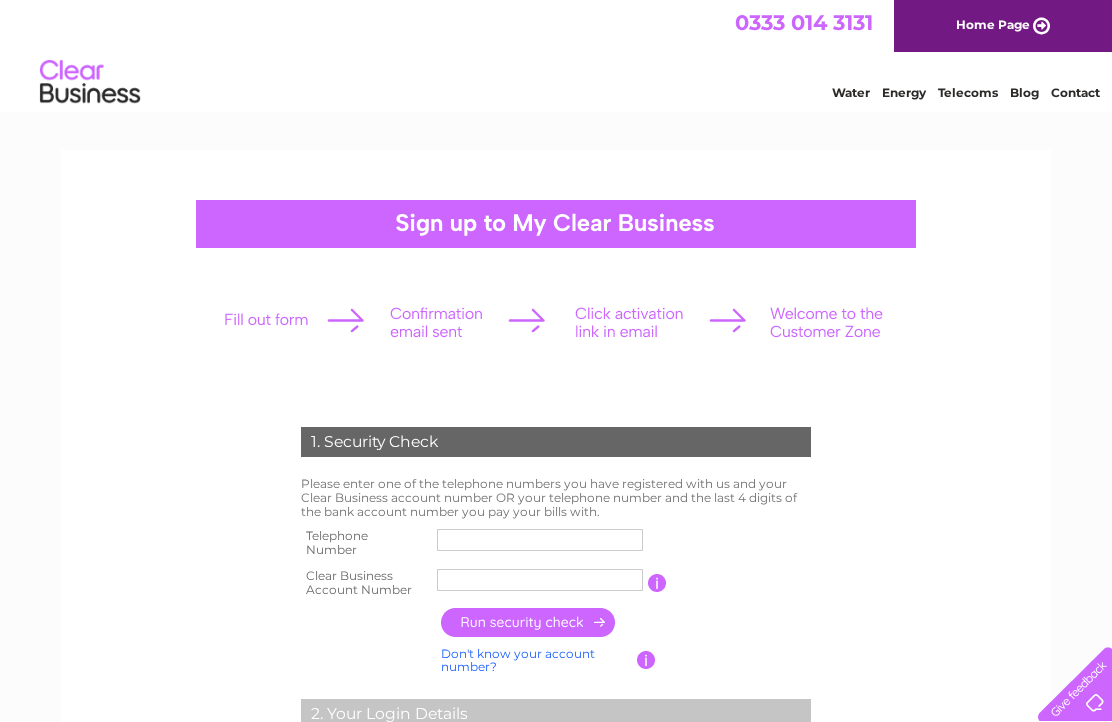 click at bounding box center (540, 540) 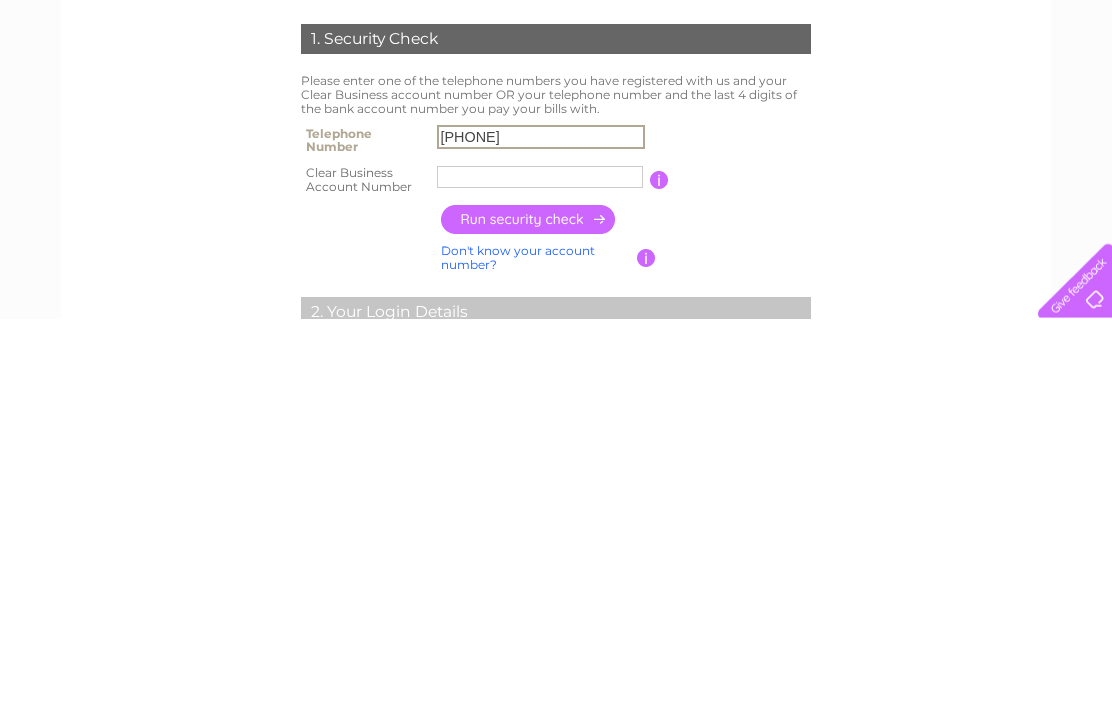 type on "01387381250" 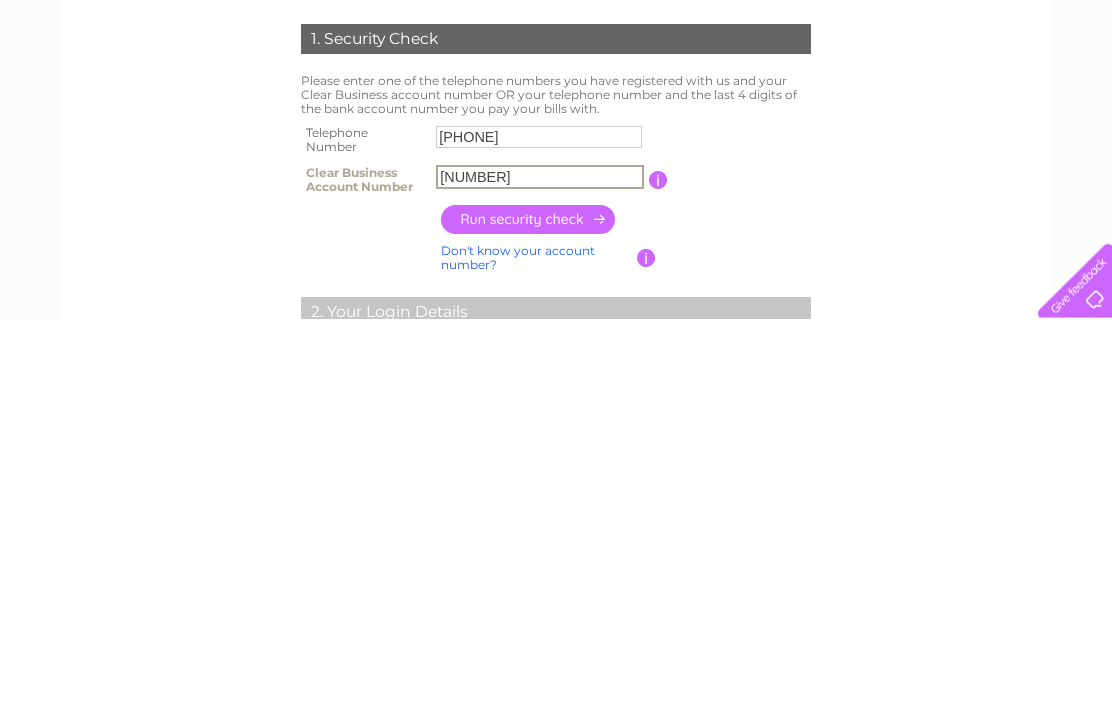 type on "30274897" 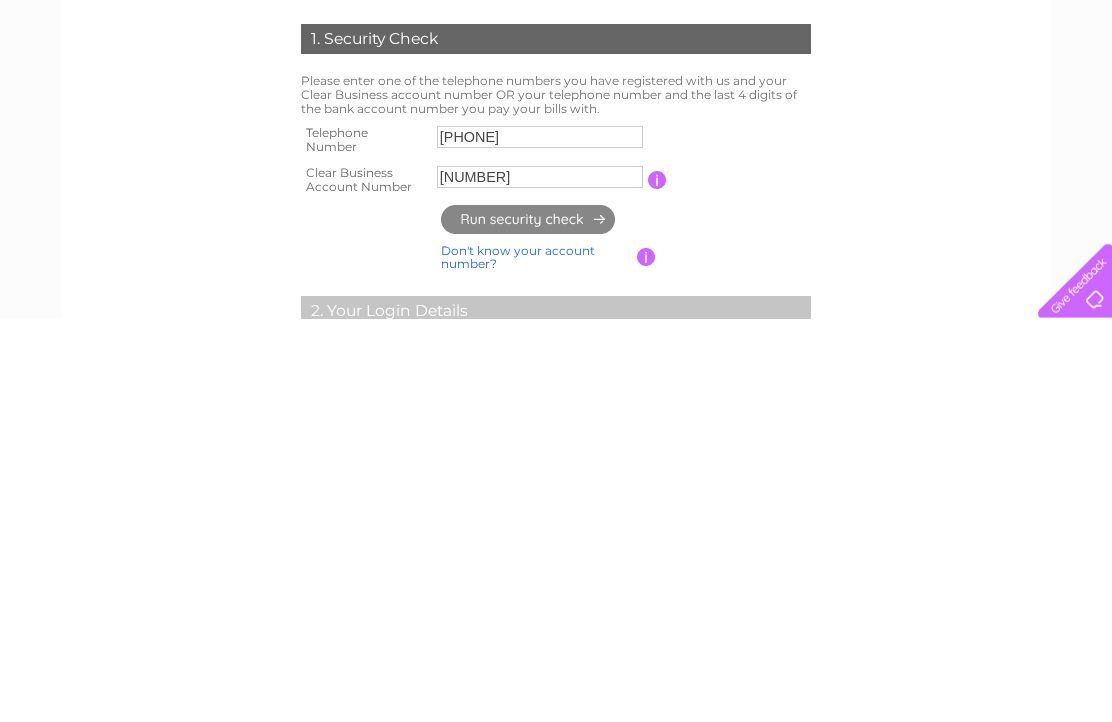 scroll, scrollTop: 403, scrollLeft: 0, axis: vertical 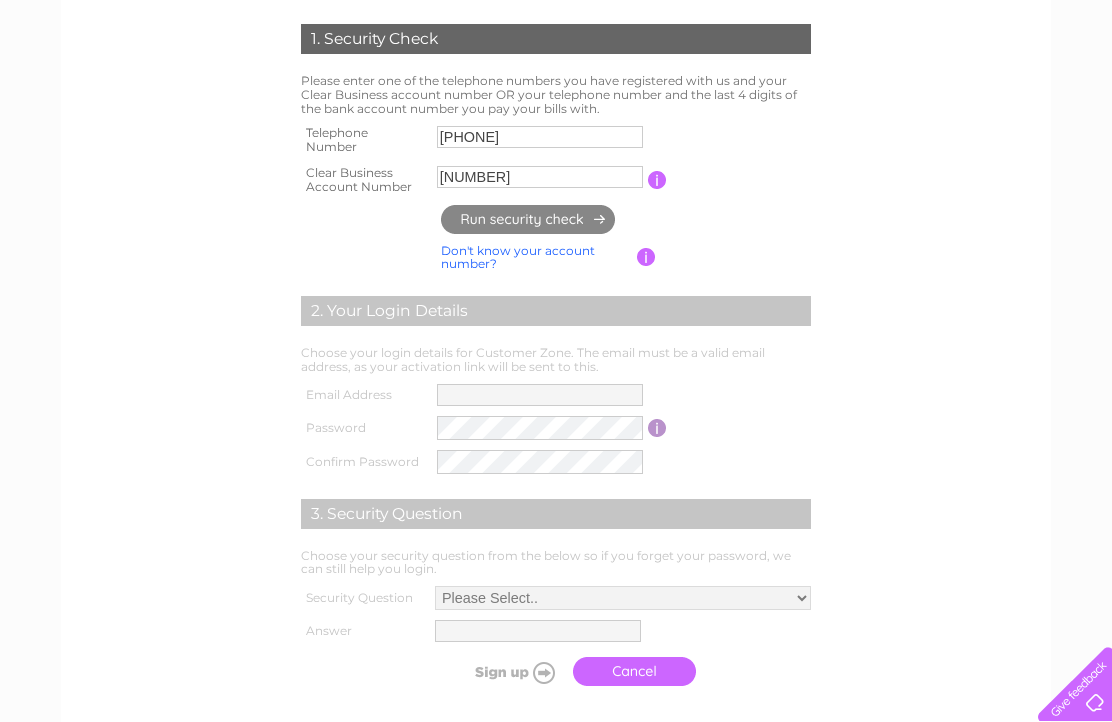 type on "**********" 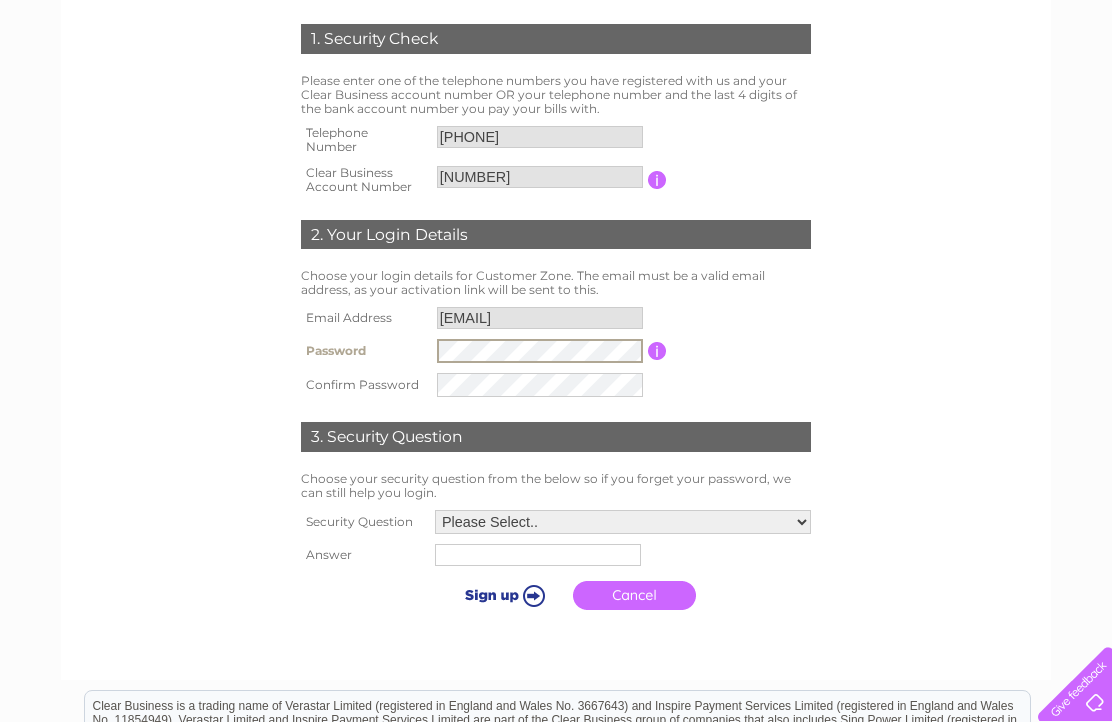 scroll, scrollTop: 403, scrollLeft: 0, axis: vertical 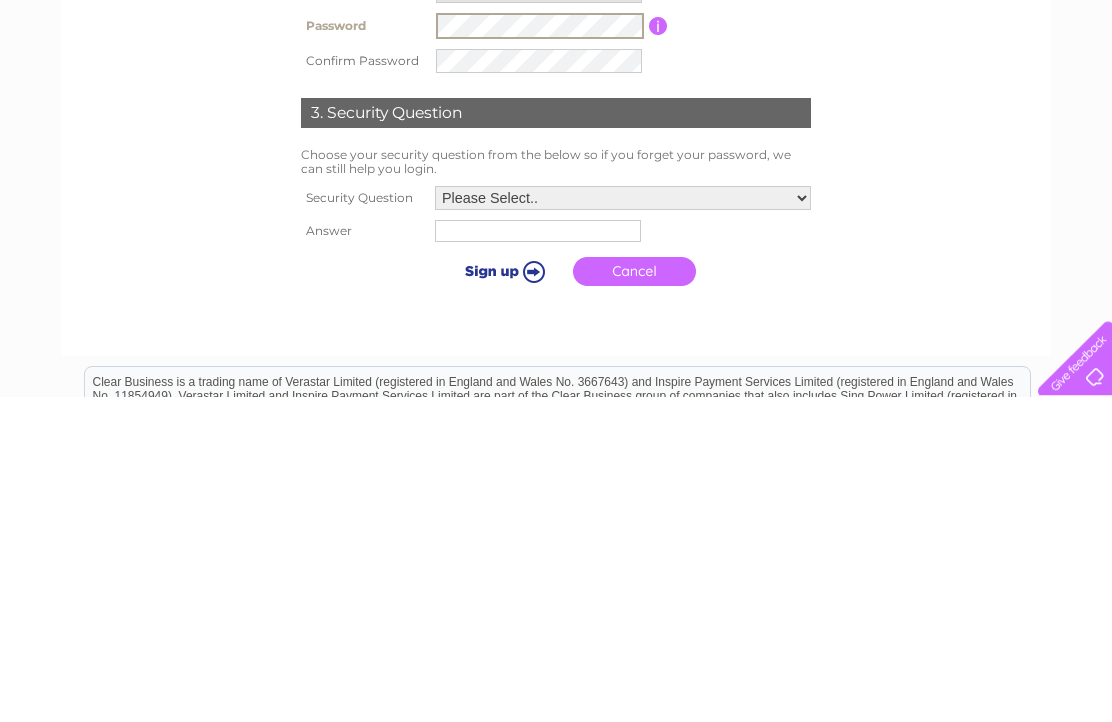 click on "Please Select..
In what town or city was your first job?
In what town or city did you meet your spouse/partner?
In what town or city did your mother and father meet?
What street did you live on as a child?
What was the name of your first pet?
Who was your childhood hero?" at bounding box center (623, 524) 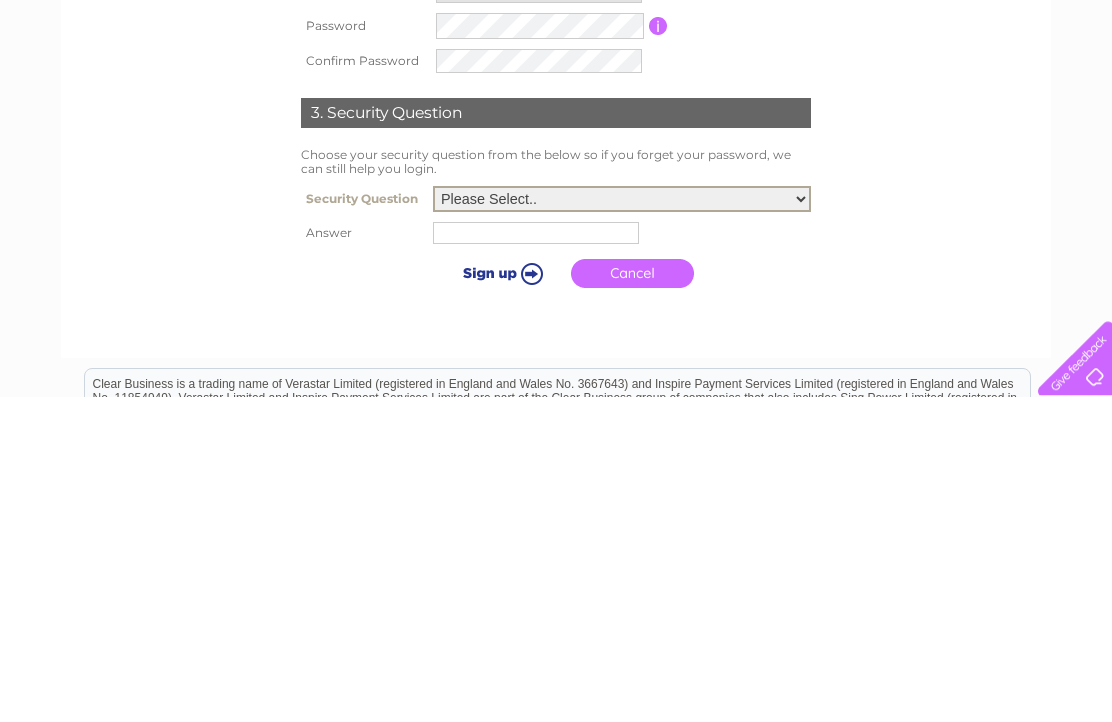 scroll, scrollTop: 685, scrollLeft: 0, axis: vertical 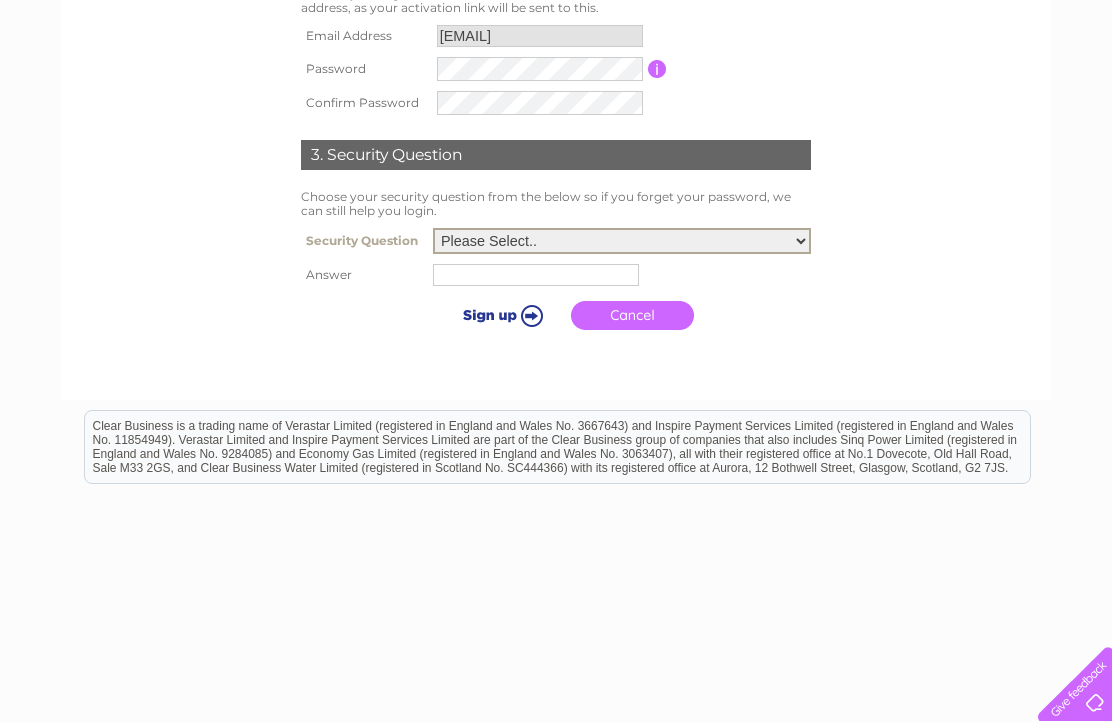 select on "2" 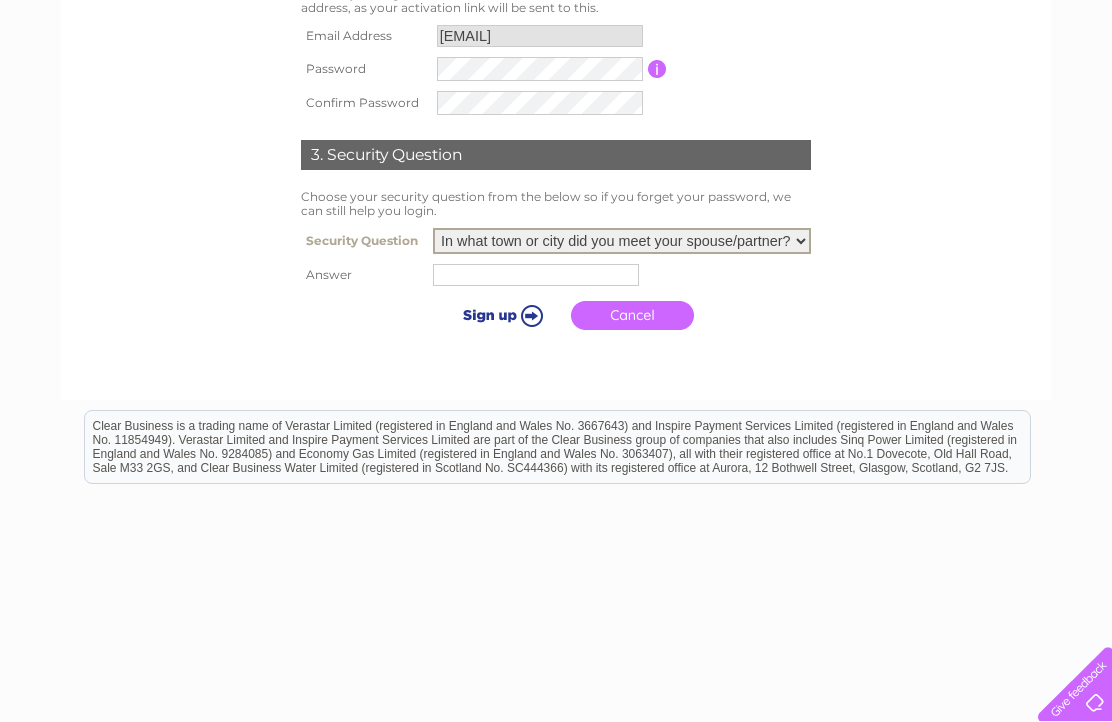 click at bounding box center [536, 275] 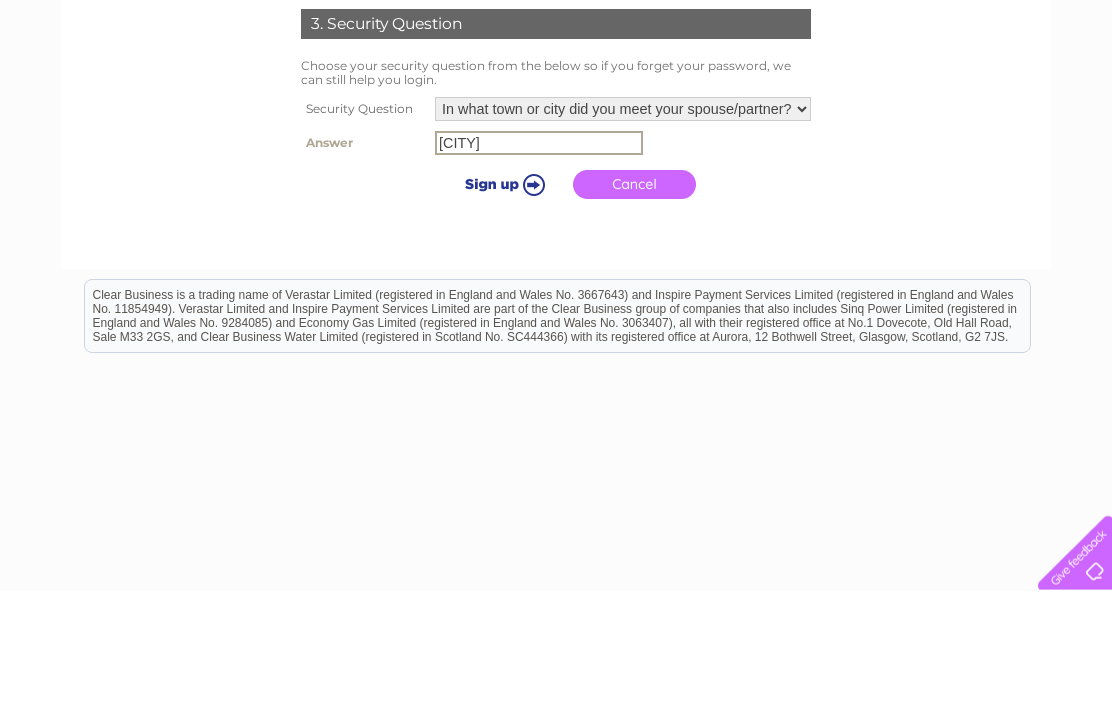 scroll, scrollTop: 706, scrollLeft: 0, axis: vertical 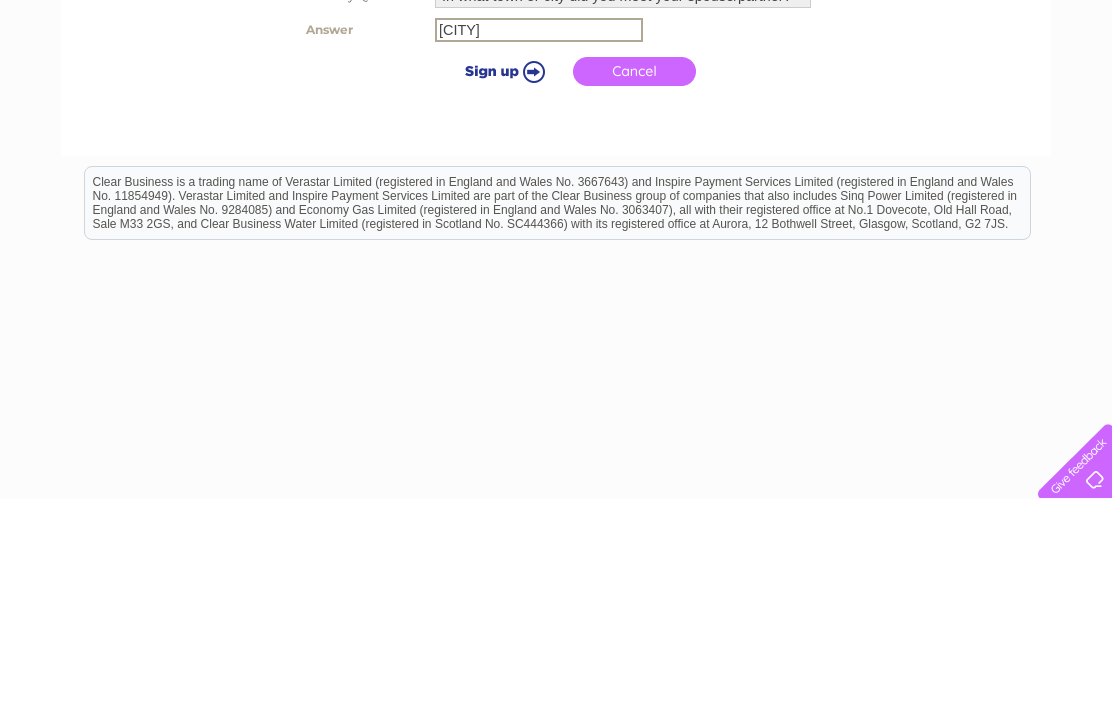 type on "Langholm" 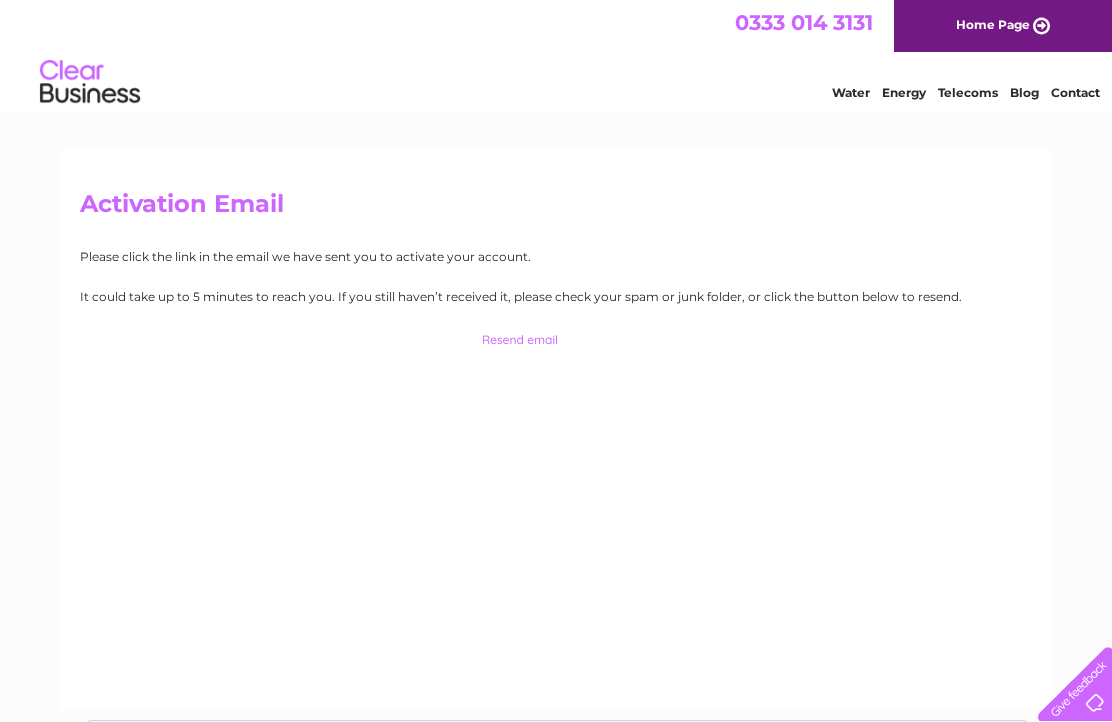 scroll, scrollTop: 0, scrollLeft: 0, axis: both 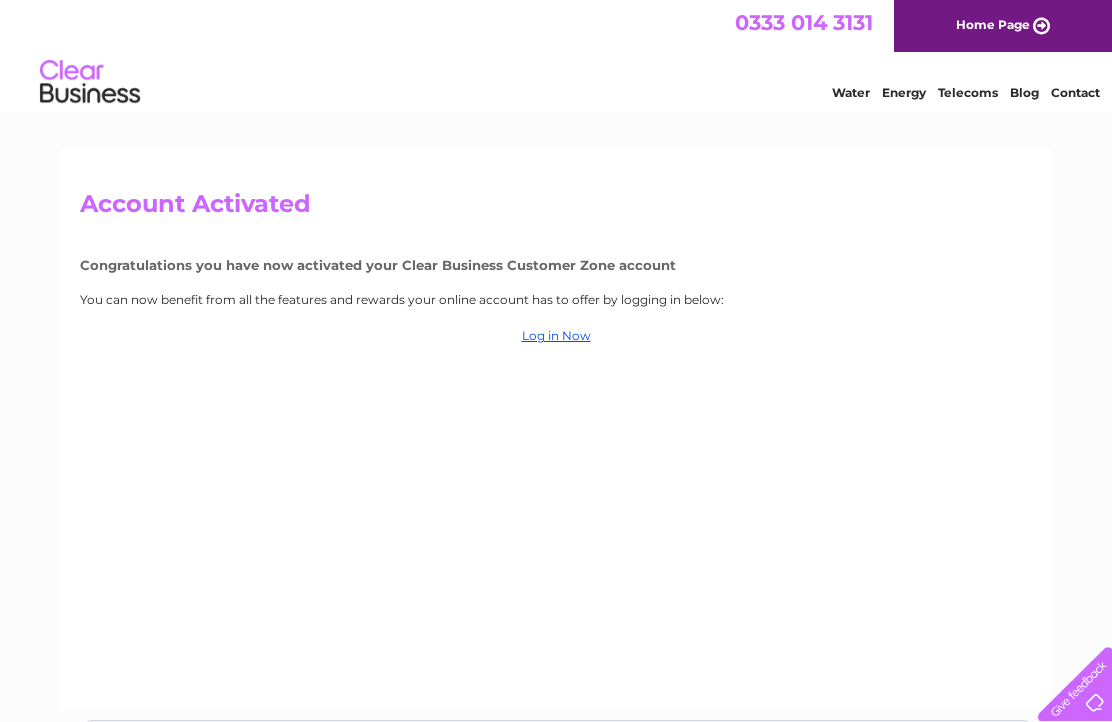 click on "Log in Now" at bounding box center (556, 335) 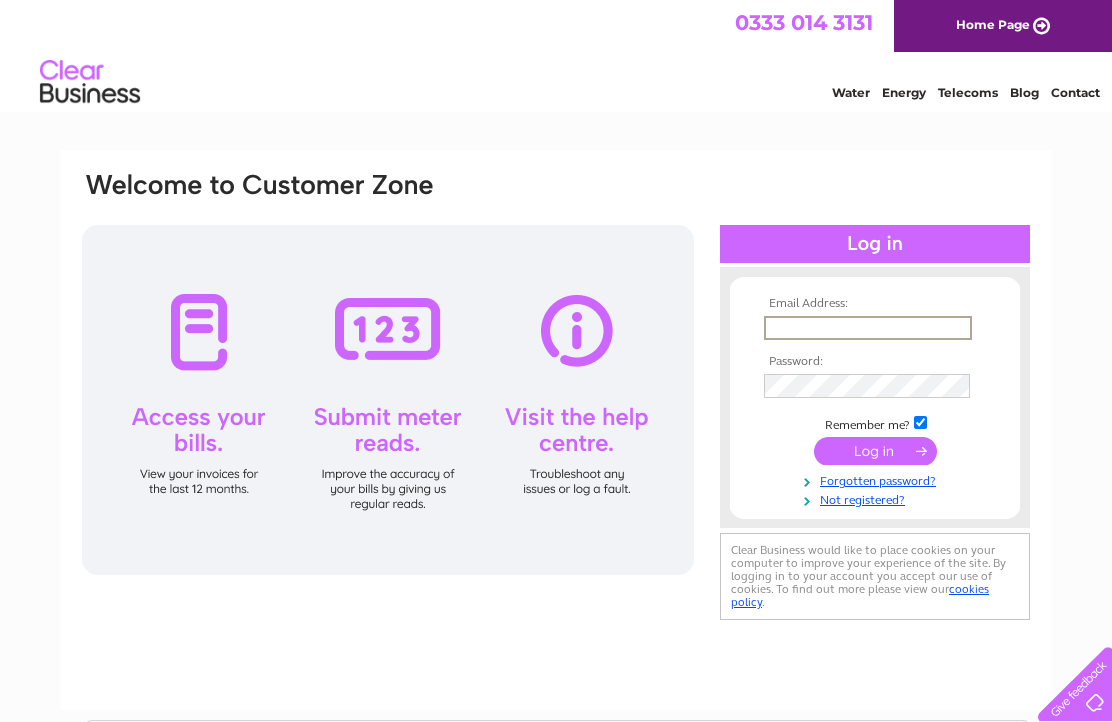 scroll, scrollTop: 0, scrollLeft: 0, axis: both 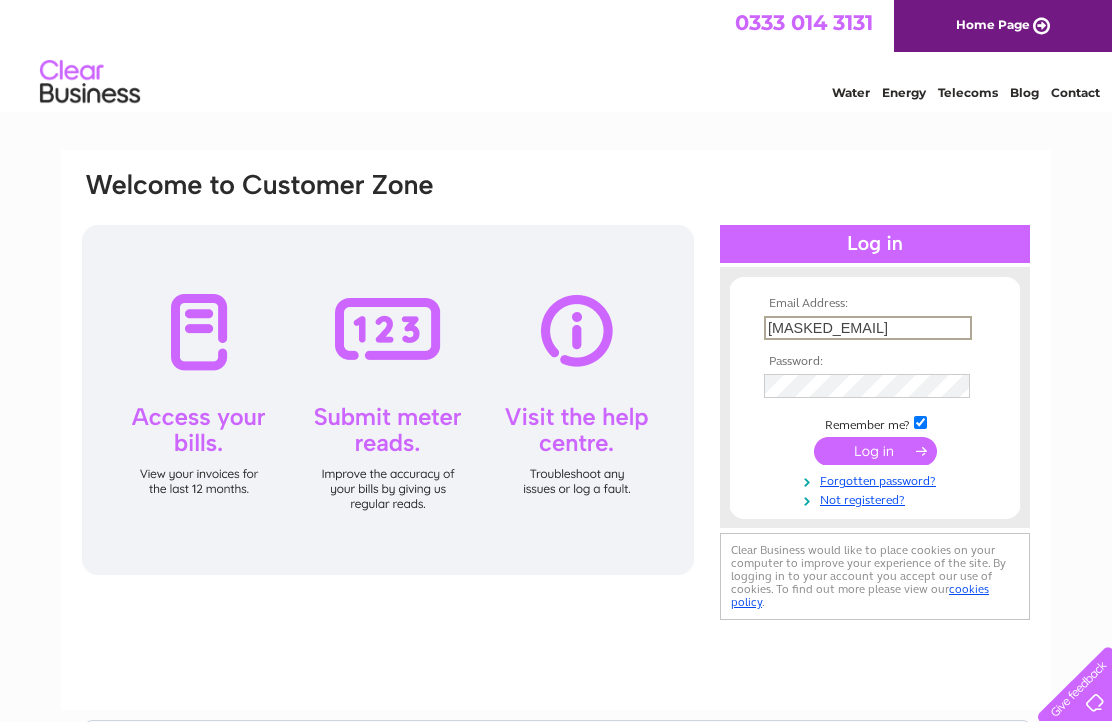 click at bounding box center (875, 451) 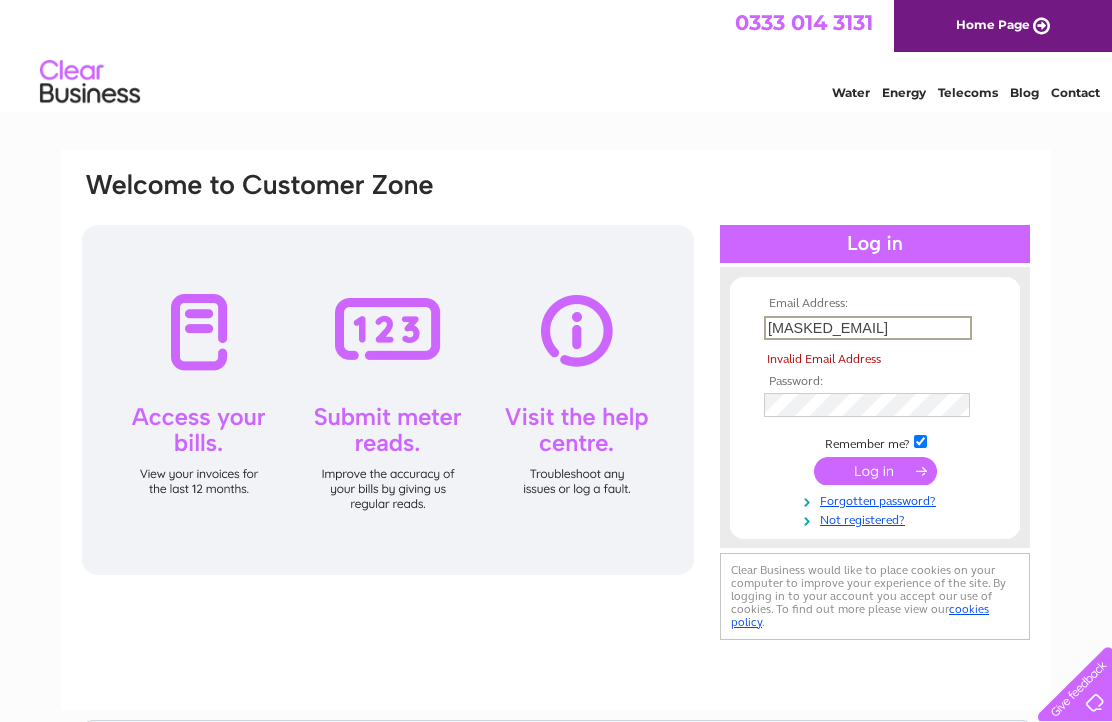 click at bounding box center (875, 471) 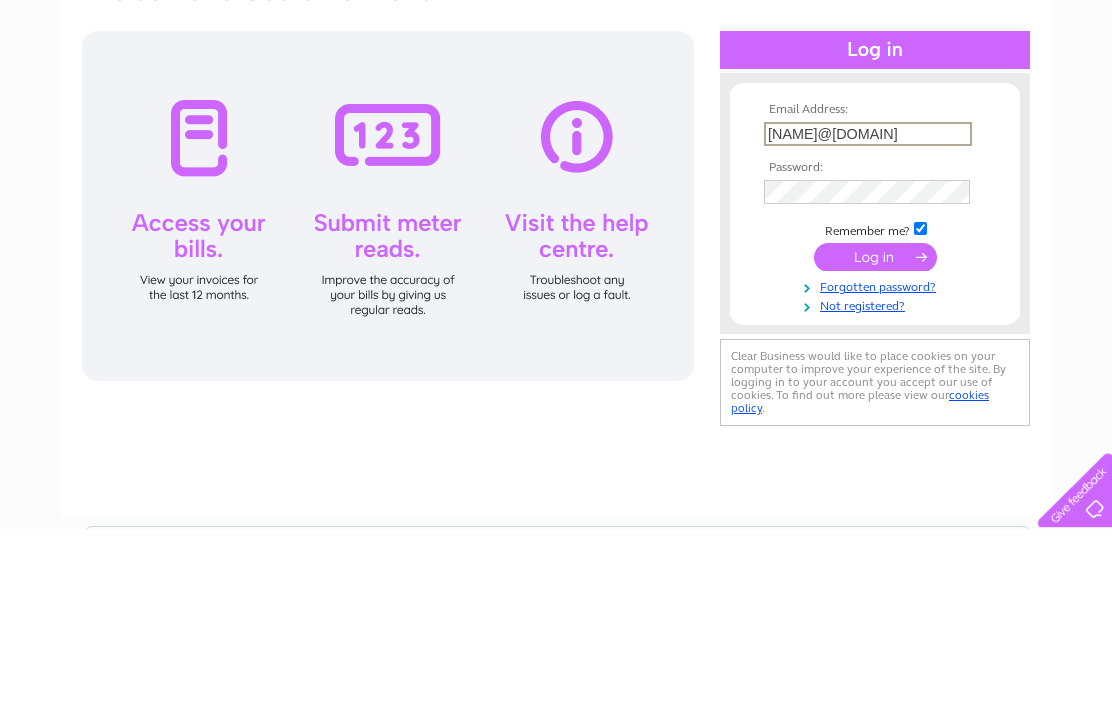 type on "Christine.2.2@hotmail.co.uk" 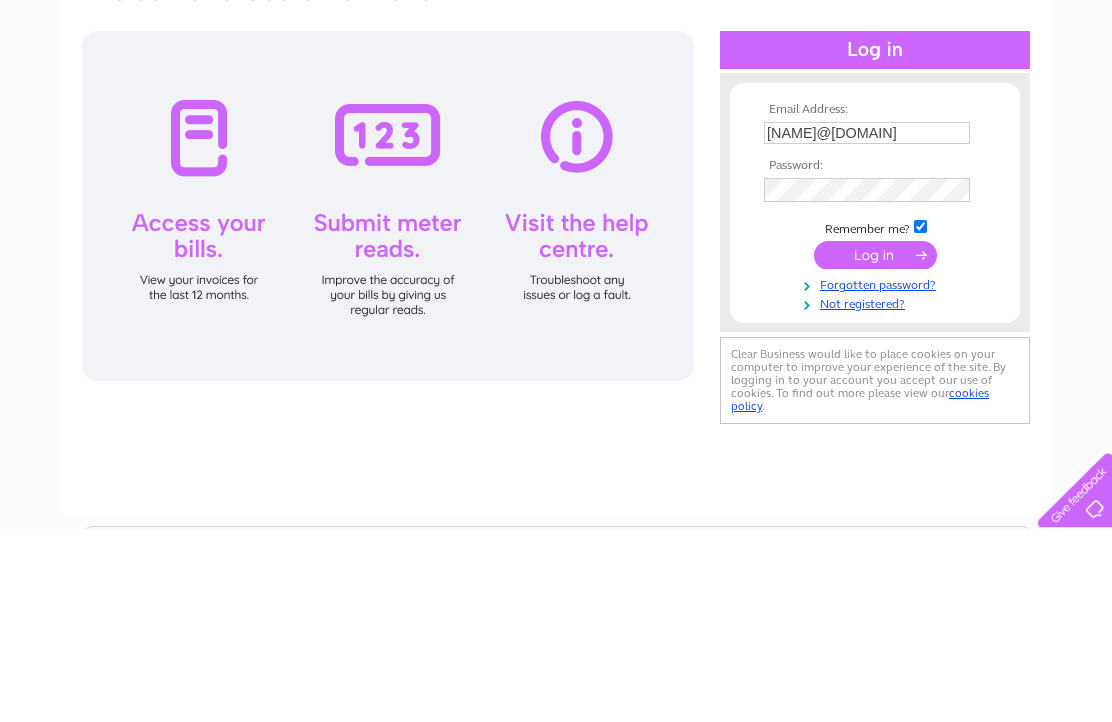 scroll, scrollTop: 194, scrollLeft: 0, axis: vertical 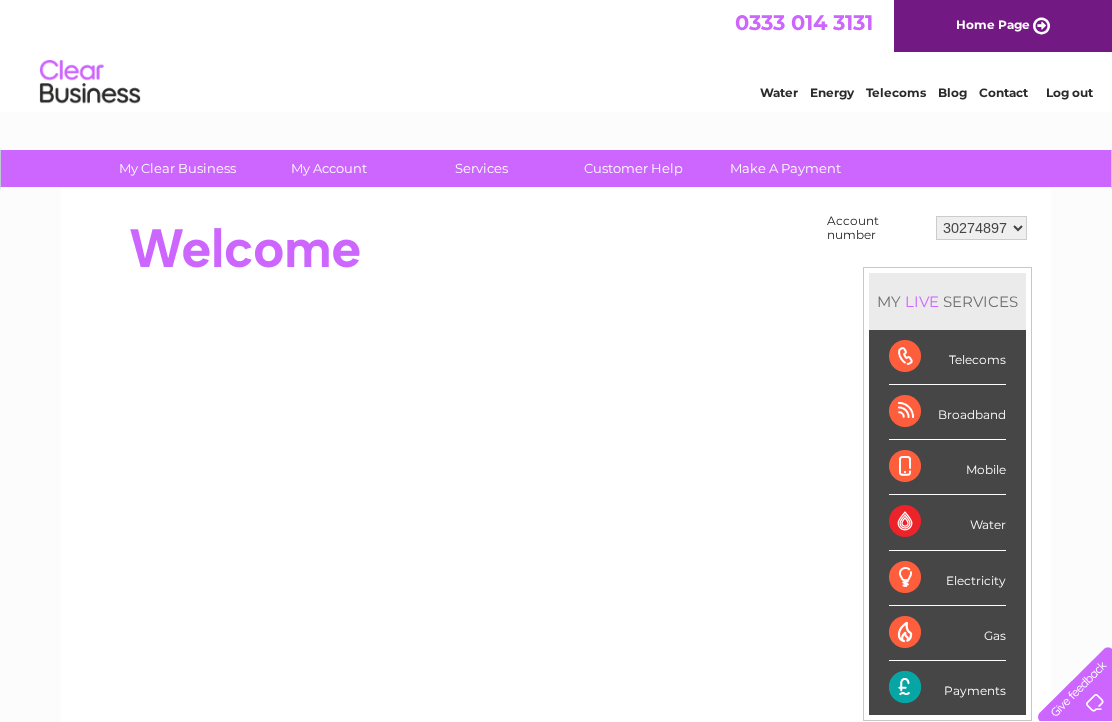 click on "Telecoms" at bounding box center (947, 357) 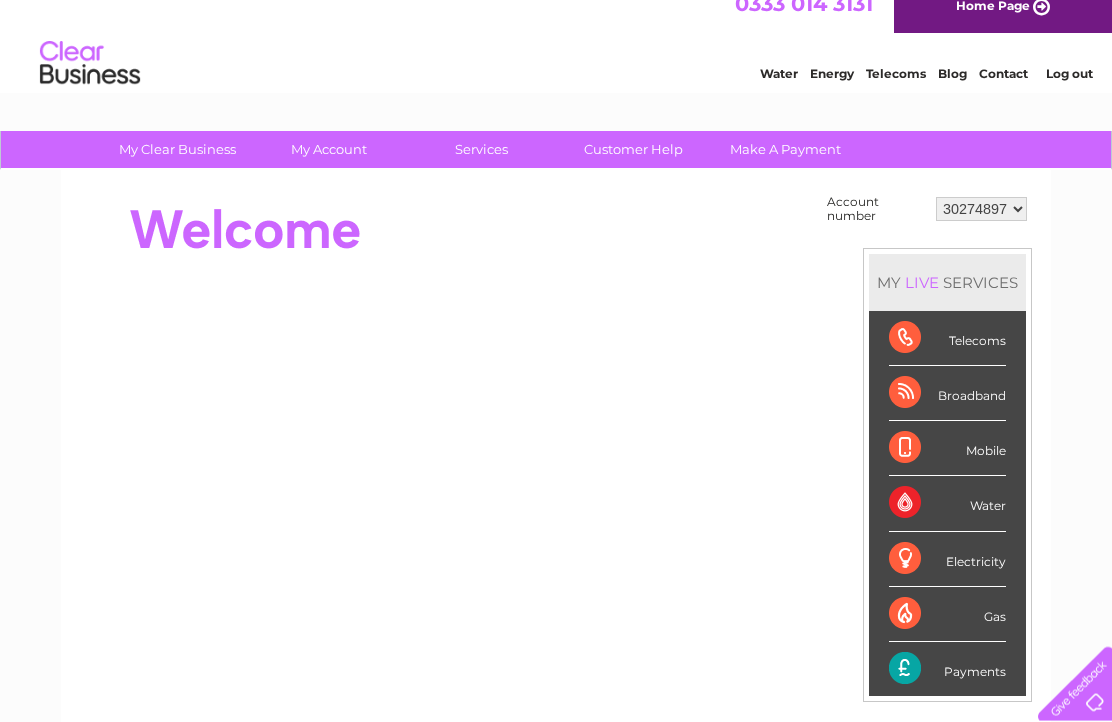 scroll, scrollTop: 0, scrollLeft: 0, axis: both 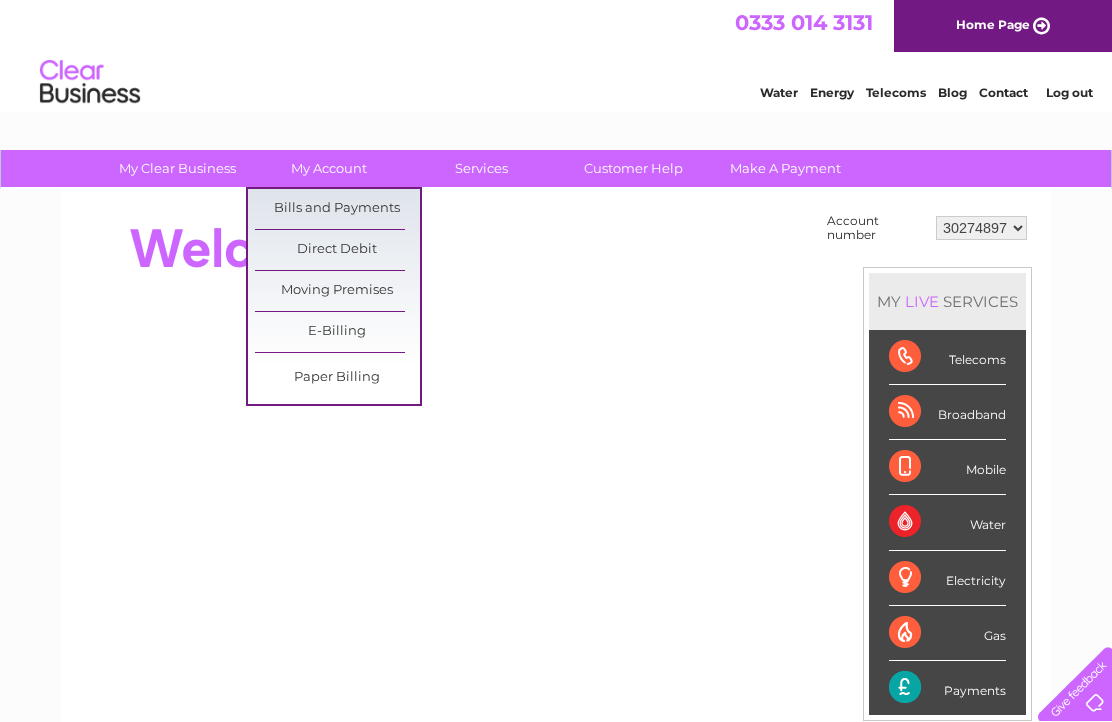 click on "Bills and Payments" at bounding box center (337, 209) 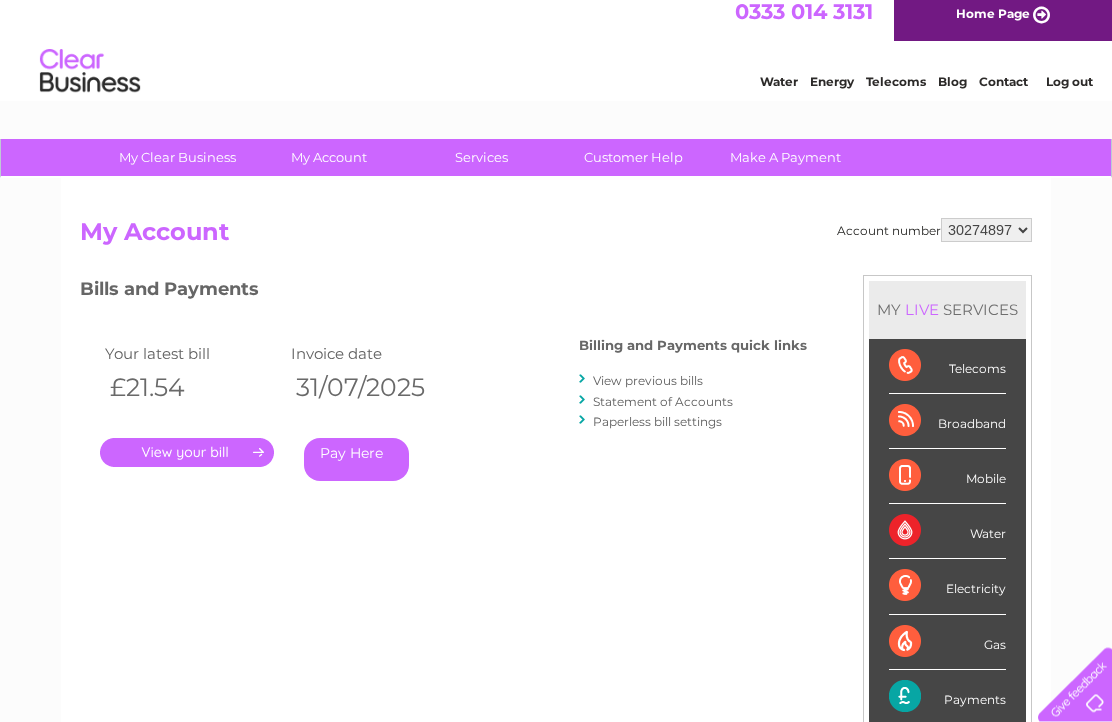 scroll, scrollTop: 0, scrollLeft: 0, axis: both 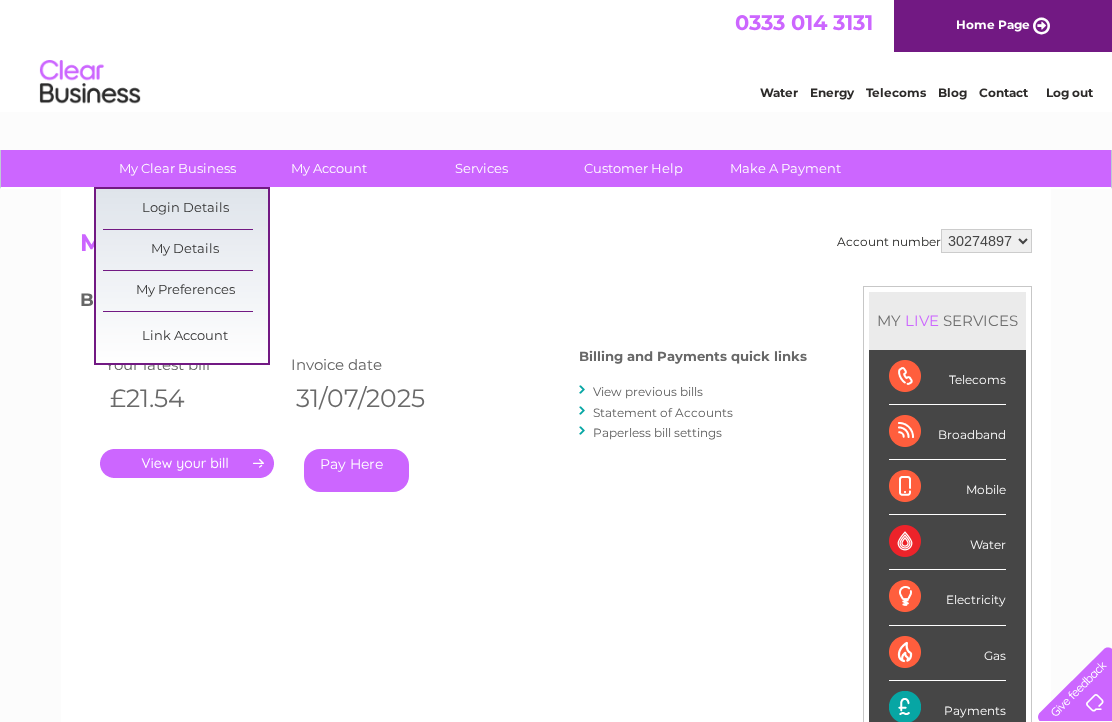 click on "Login Details" at bounding box center [185, 209] 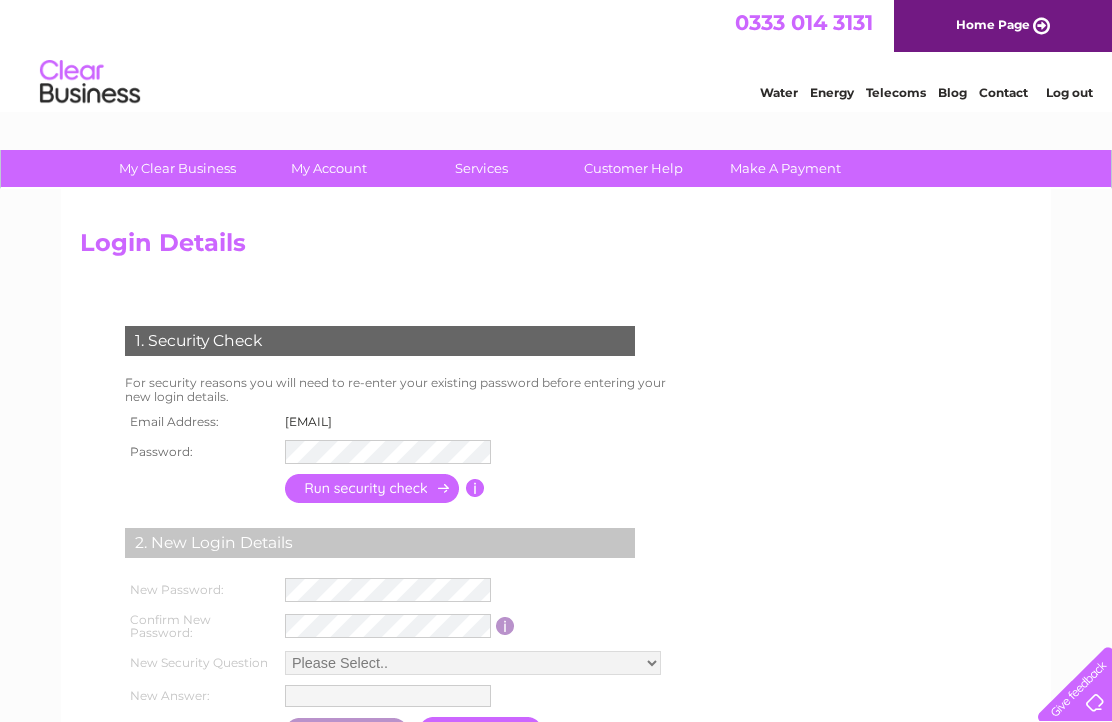scroll, scrollTop: 0, scrollLeft: 0, axis: both 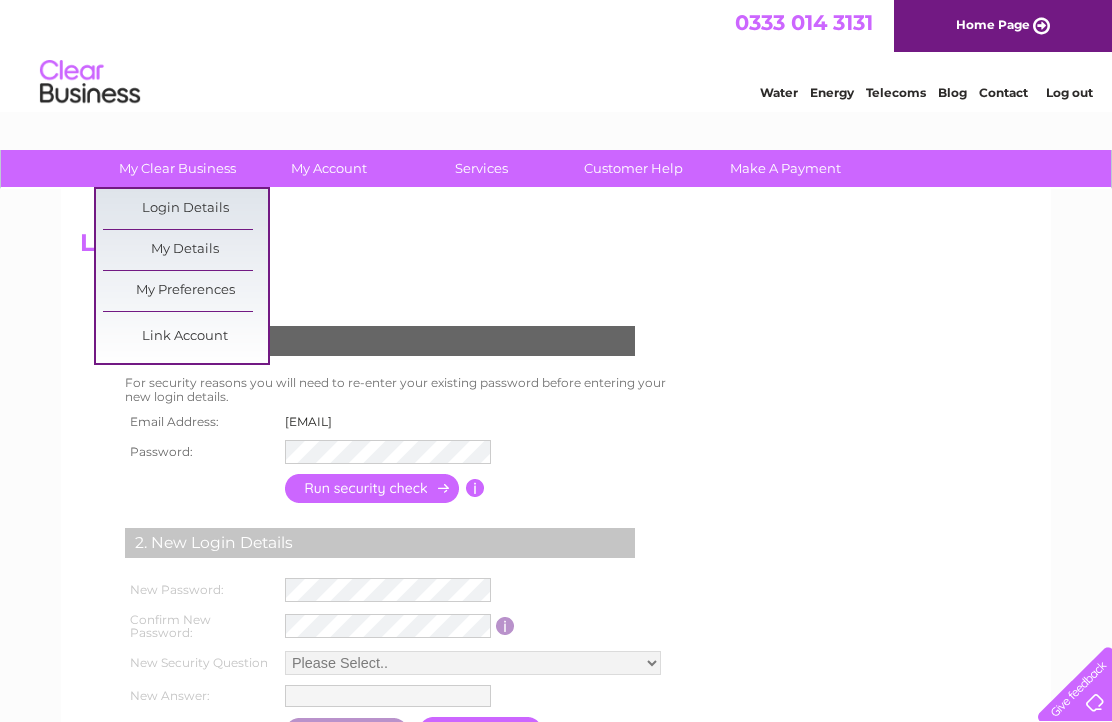 click on "My Details" at bounding box center (185, 250) 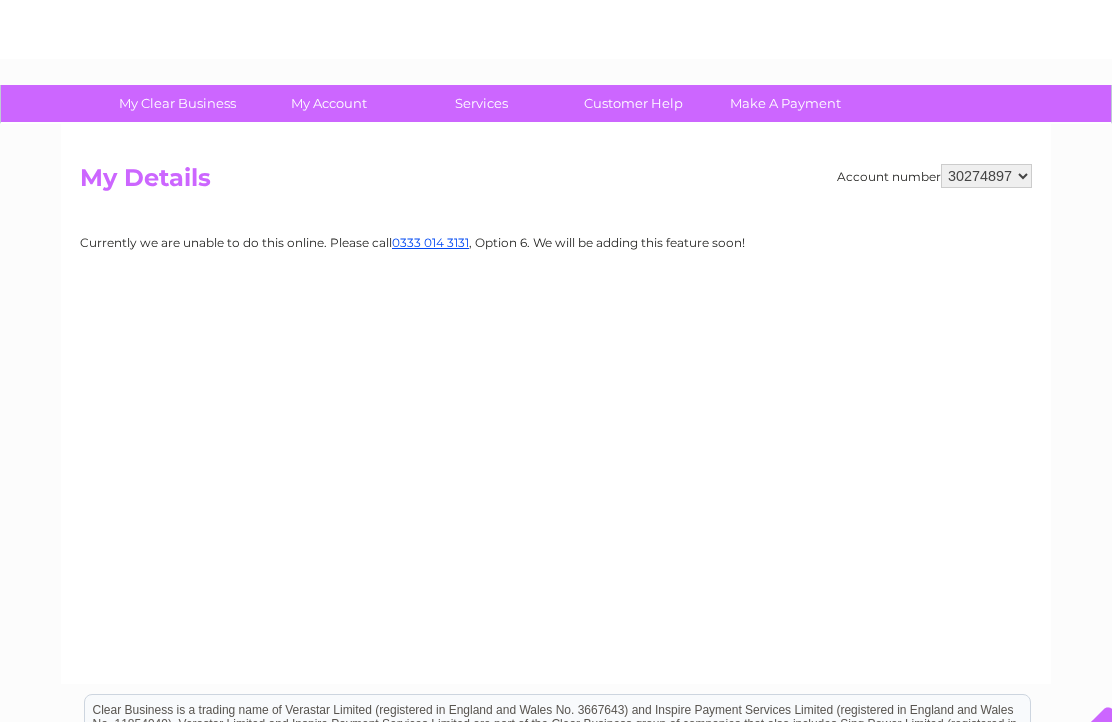 scroll, scrollTop: 0, scrollLeft: 0, axis: both 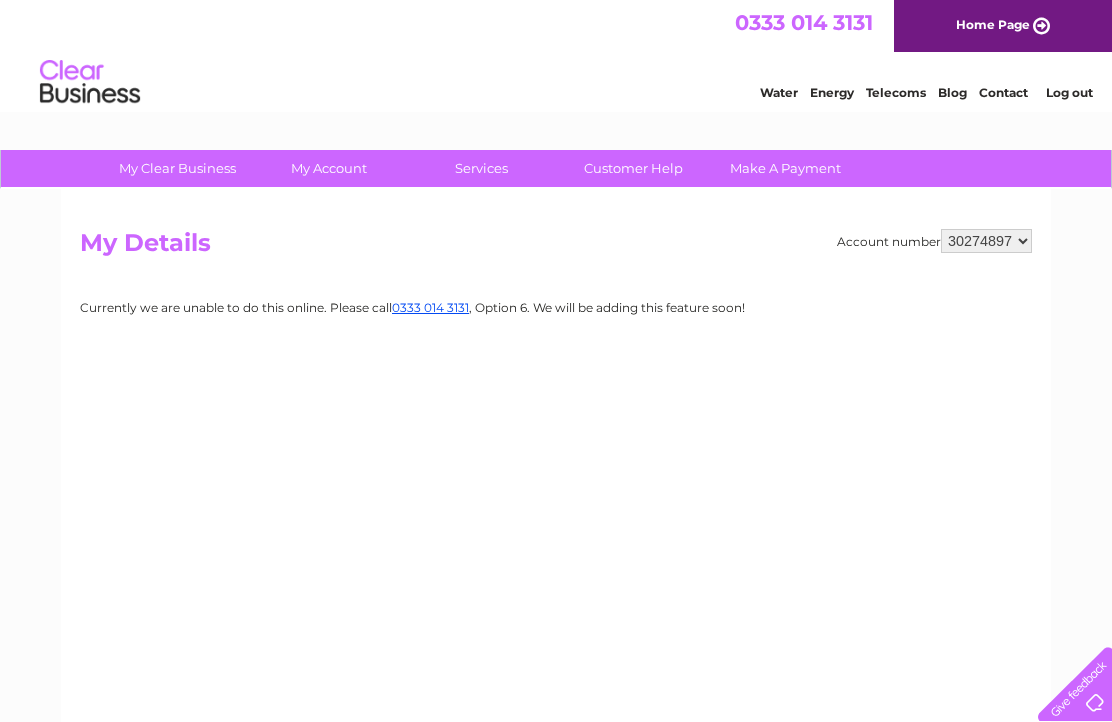 click on "Telecoms" at bounding box center (896, 92) 